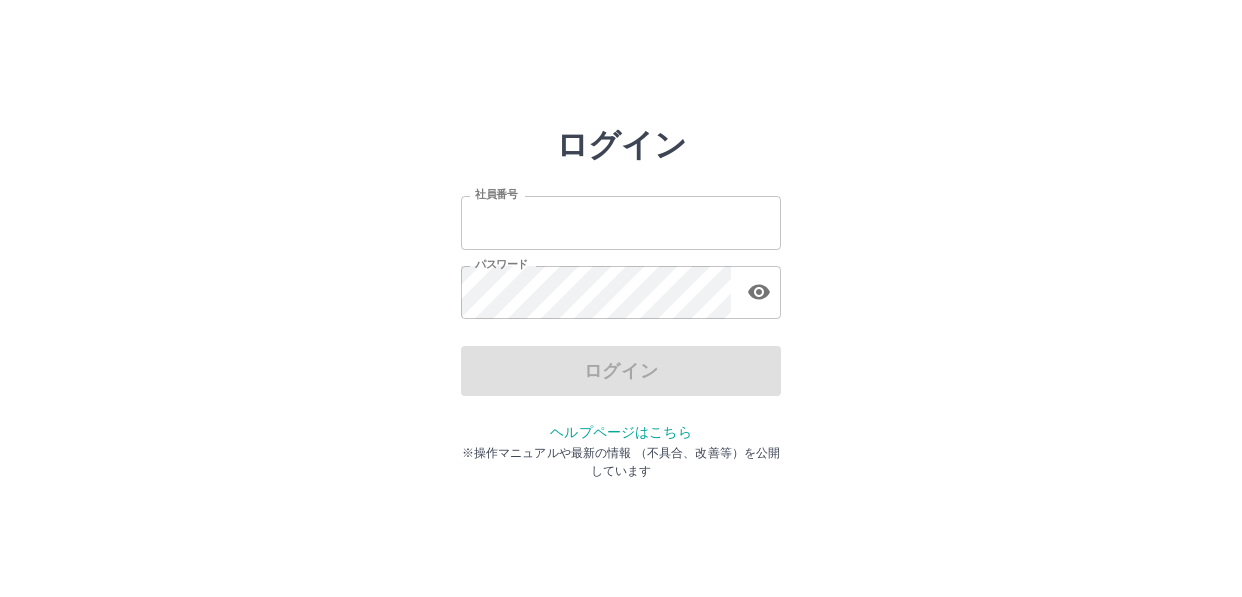 scroll, scrollTop: 0, scrollLeft: 0, axis: both 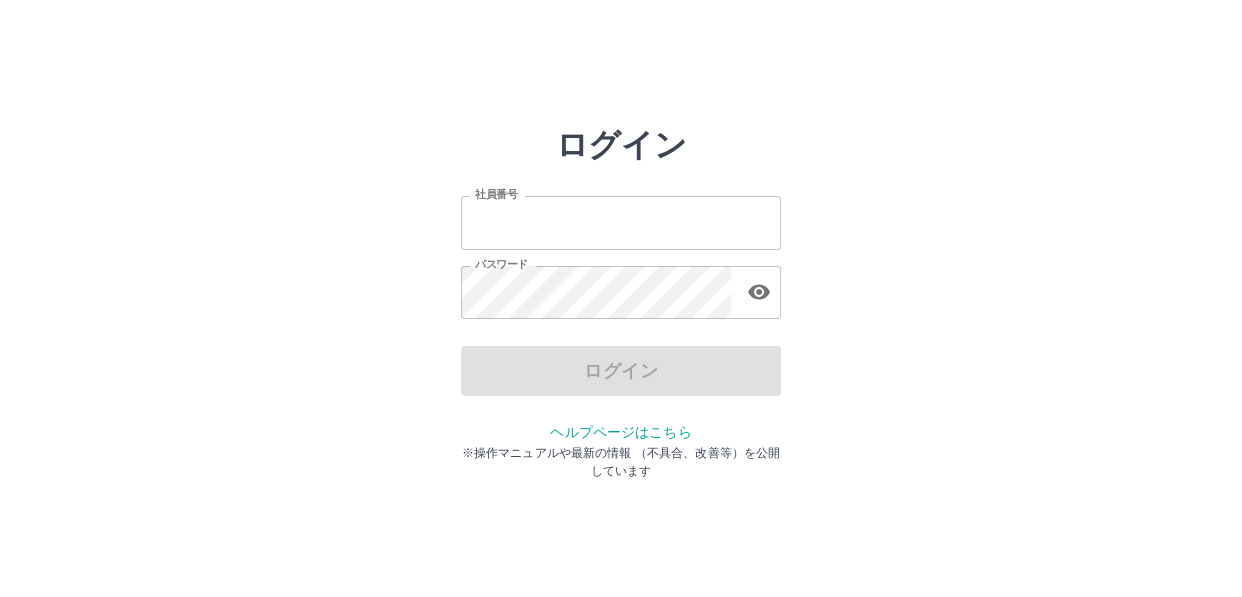 type on "*******" 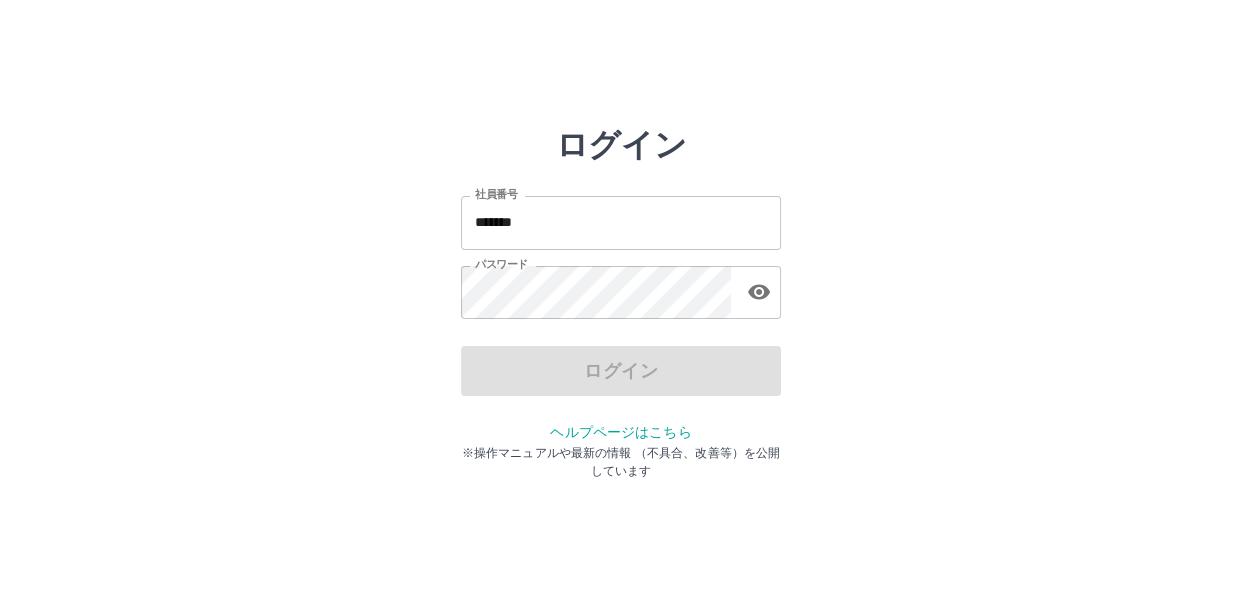 click on "ログイン" at bounding box center (621, 371) 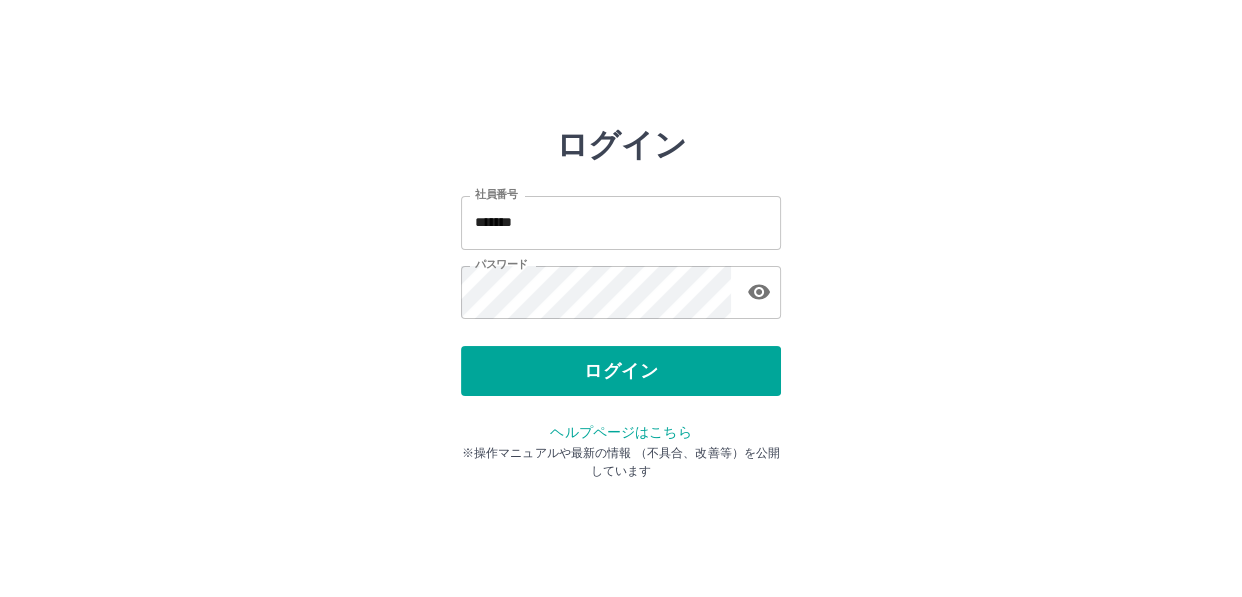 click on "ログイン" at bounding box center [621, 371] 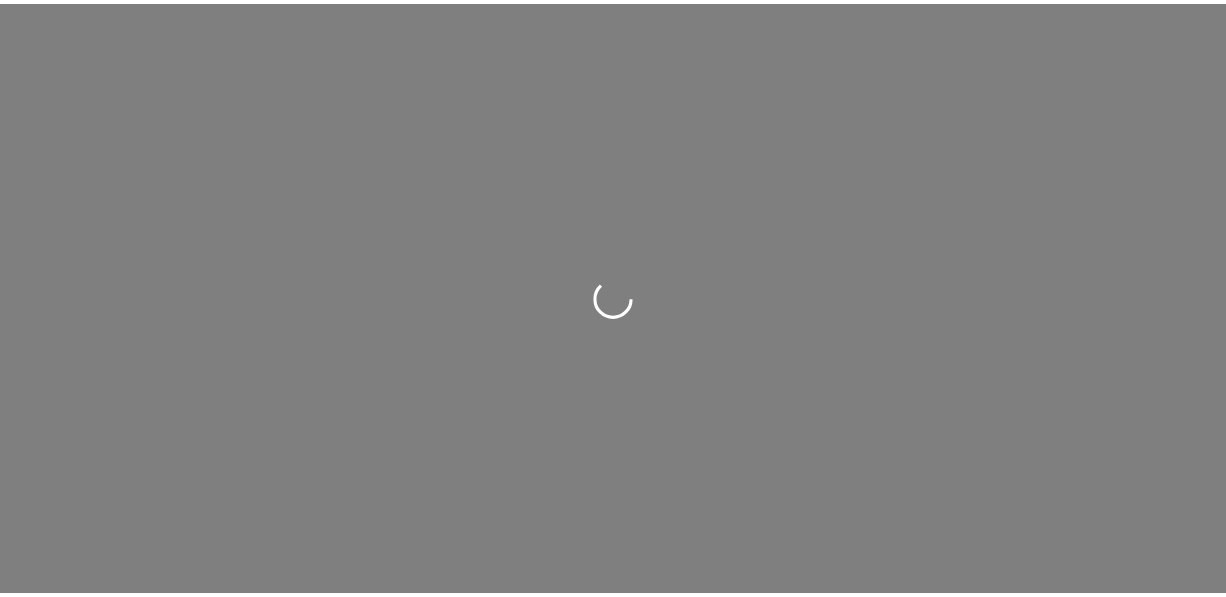 scroll, scrollTop: 0, scrollLeft: 0, axis: both 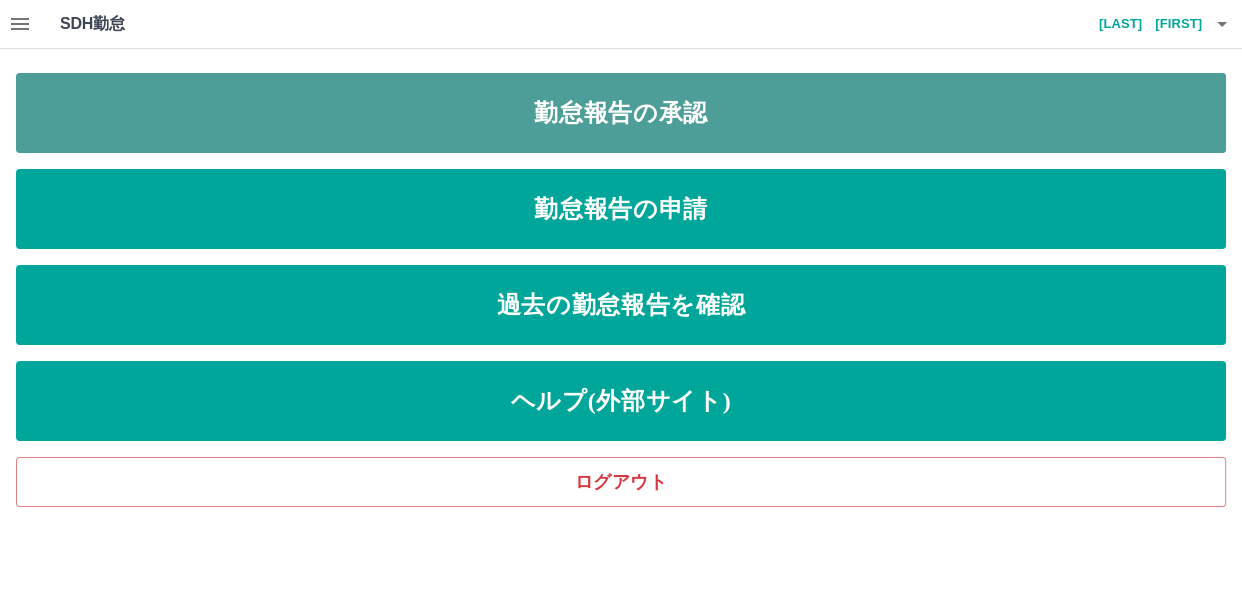 click on "勤怠報告の承認" at bounding box center [621, 113] 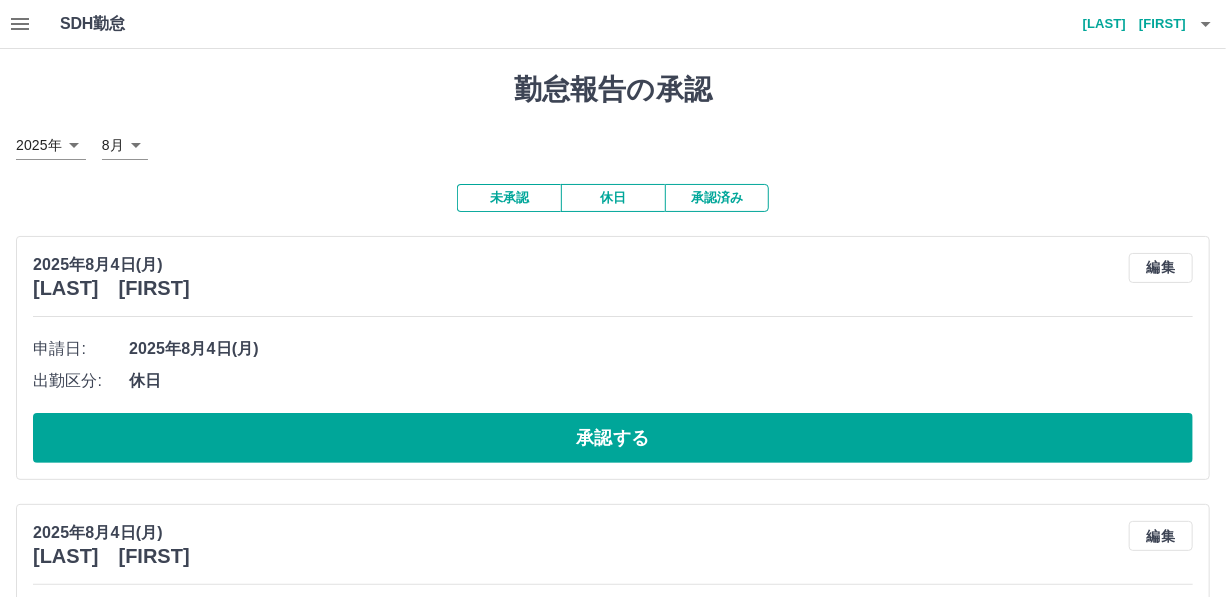 click at bounding box center [20, 24] 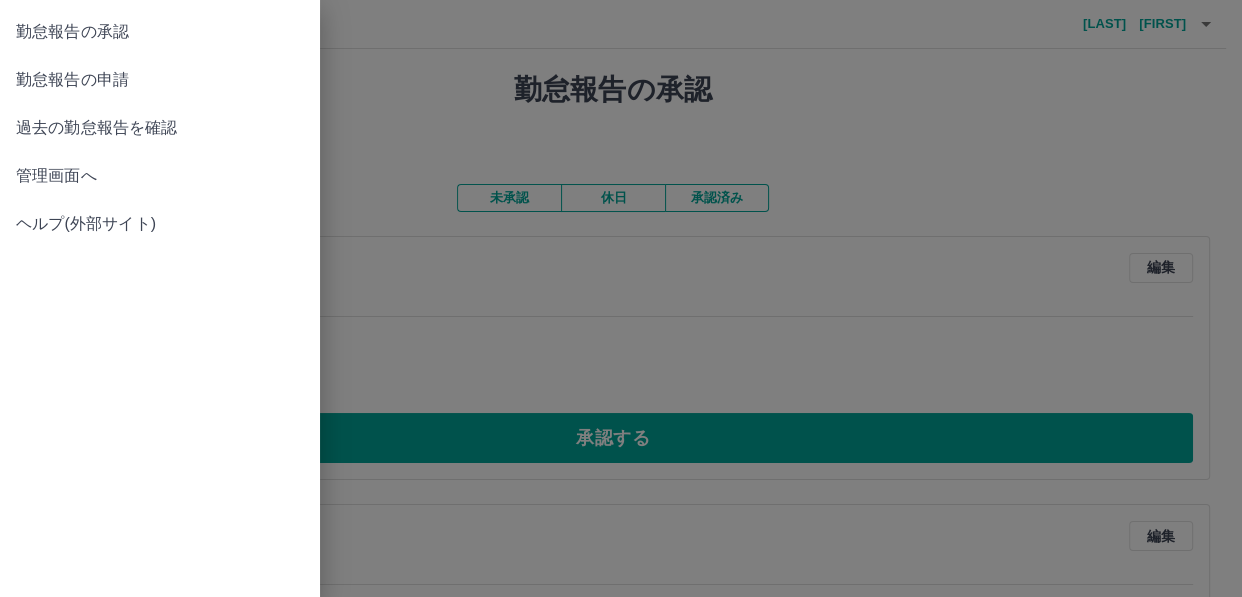 click on "管理画面へ" at bounding box center (160, 176) 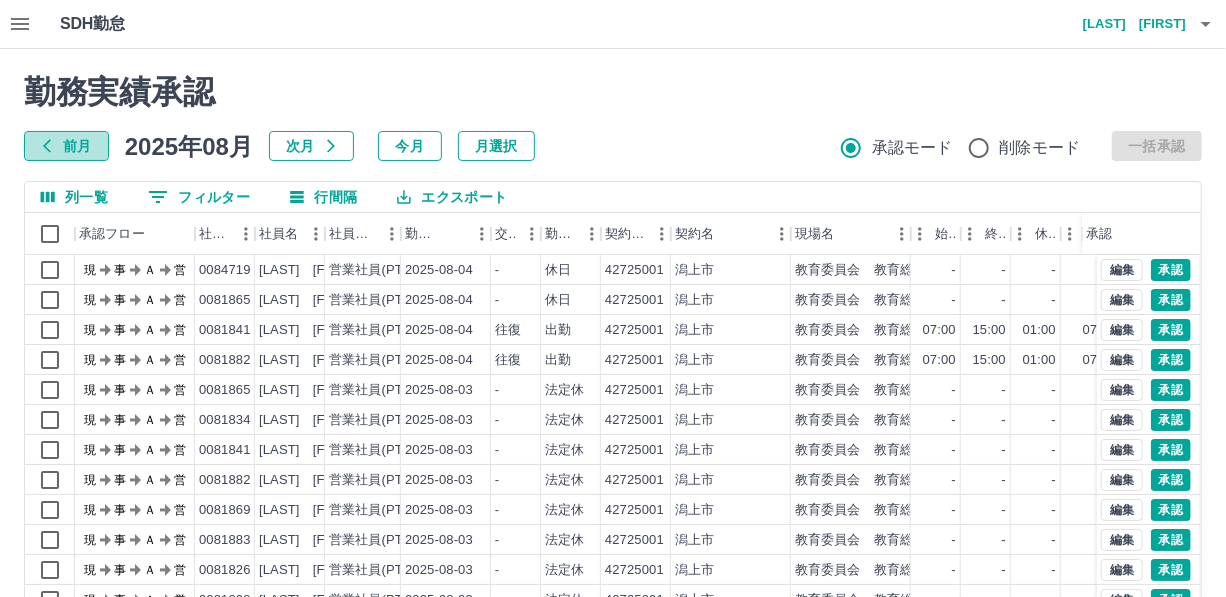 click on "前月" at bounding box center [66, 146] 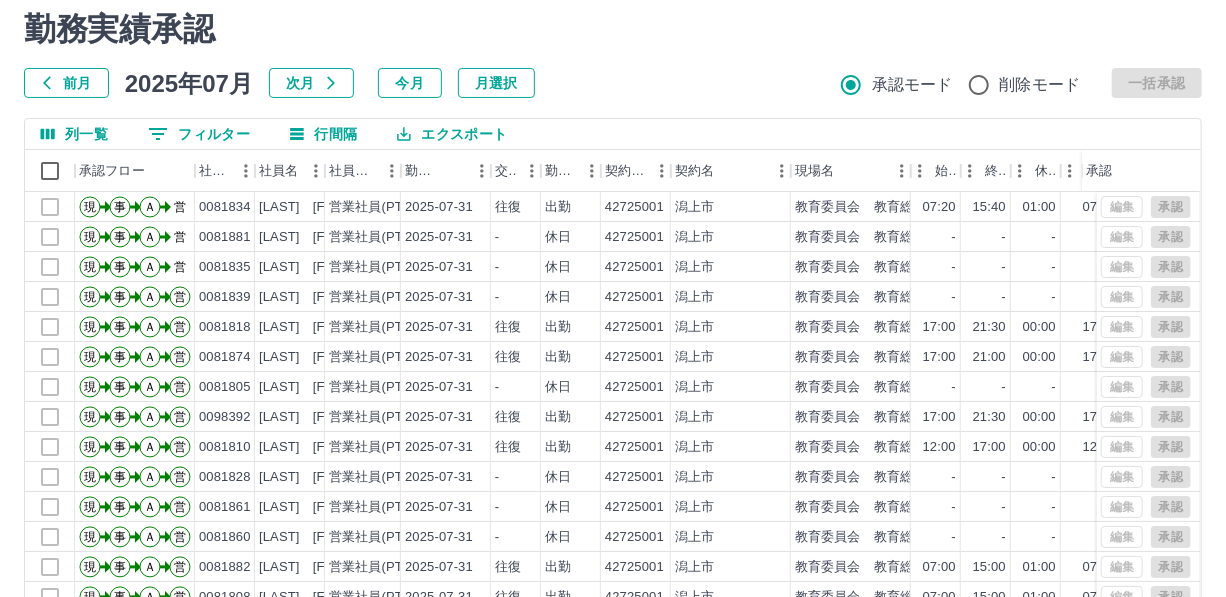 scroll, scrollTop: 90, scrollLeft: 0, axis: vertical 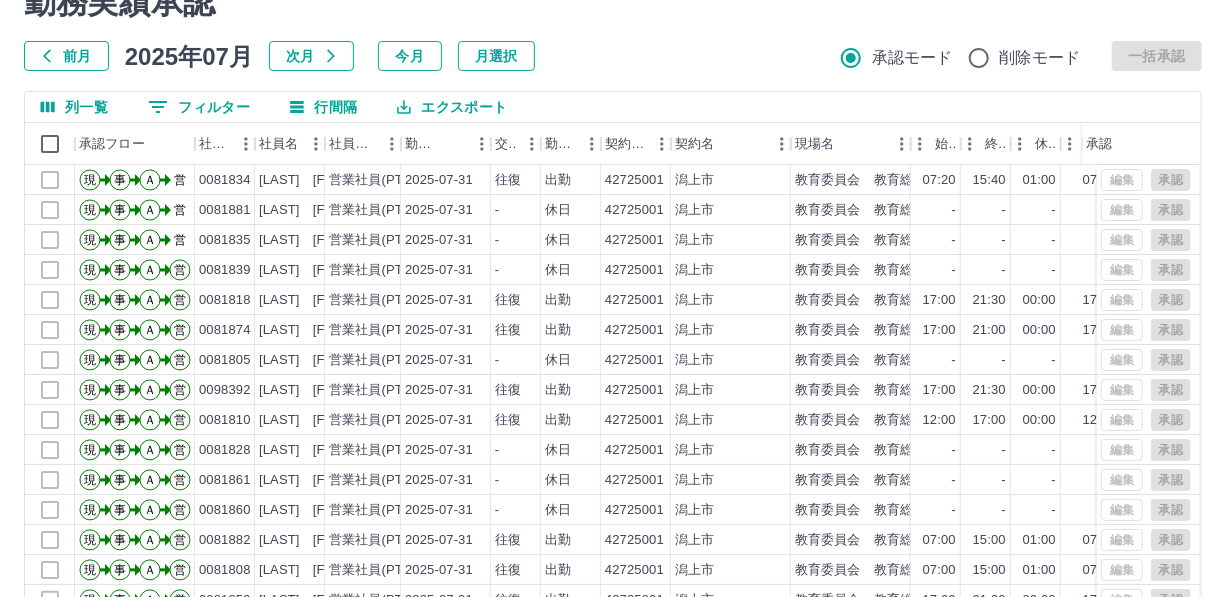 click on "0 フィルター" at bounding box center [199, 107] 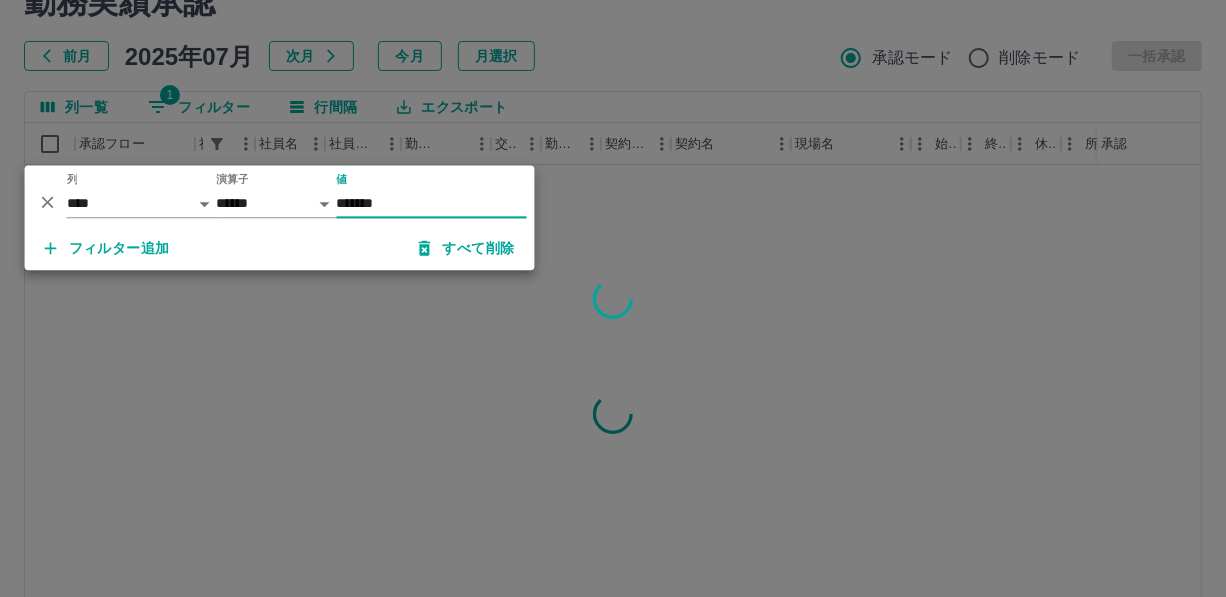 type on "*******" 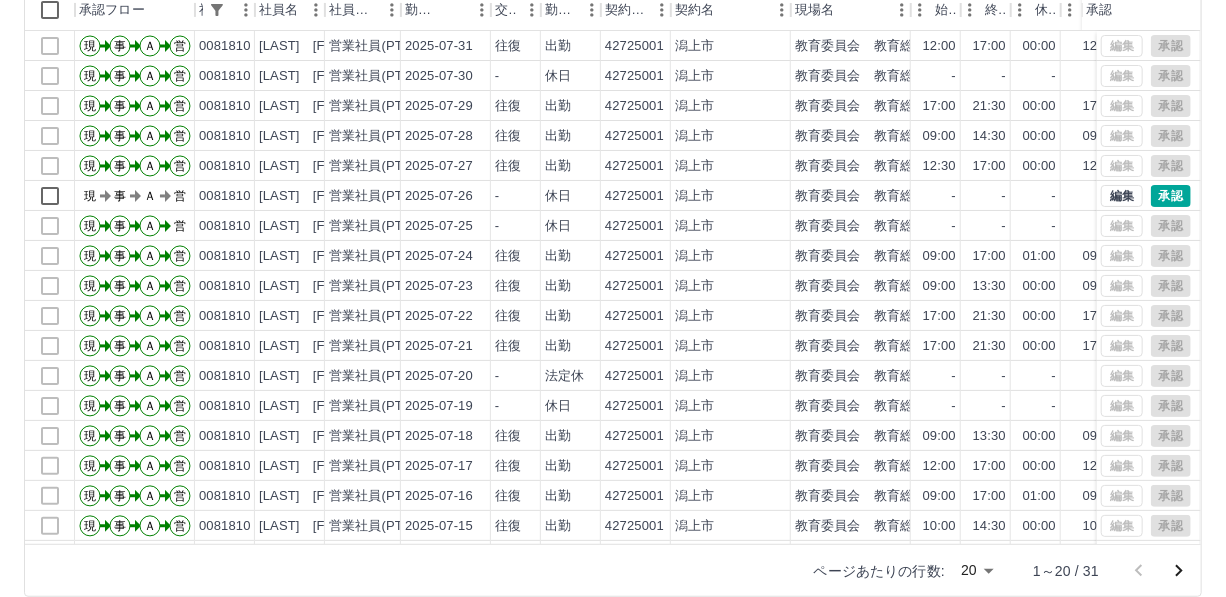 scroll, scrollTop: 248, scrollLeft: 0, axis: vertical 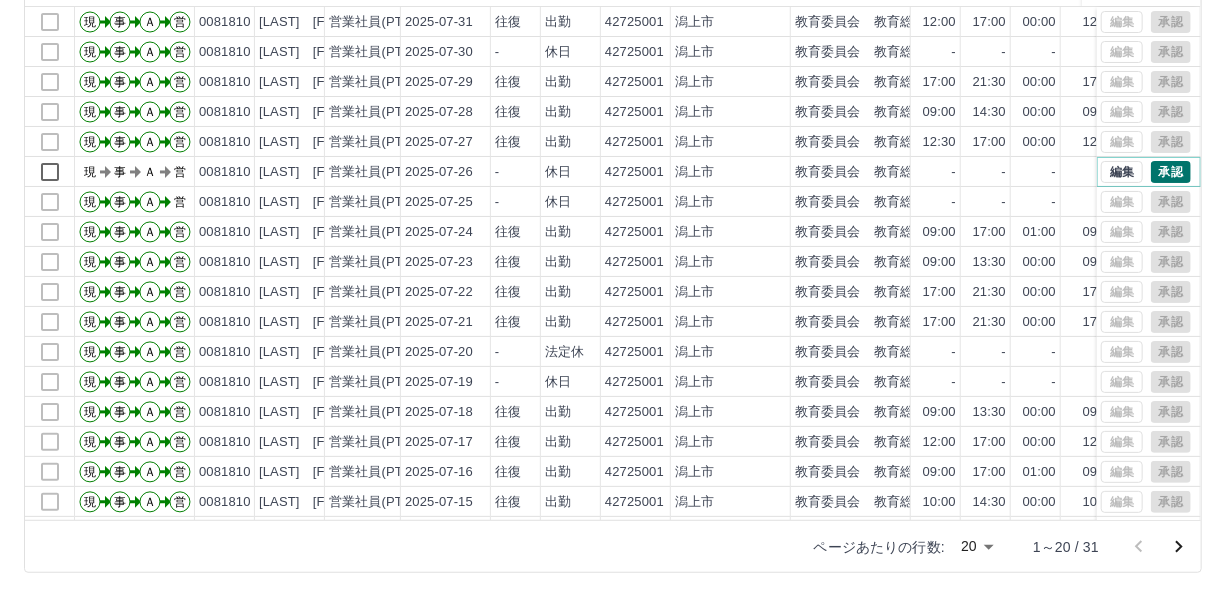 click on "承認" at bounding box center [1171, 172] 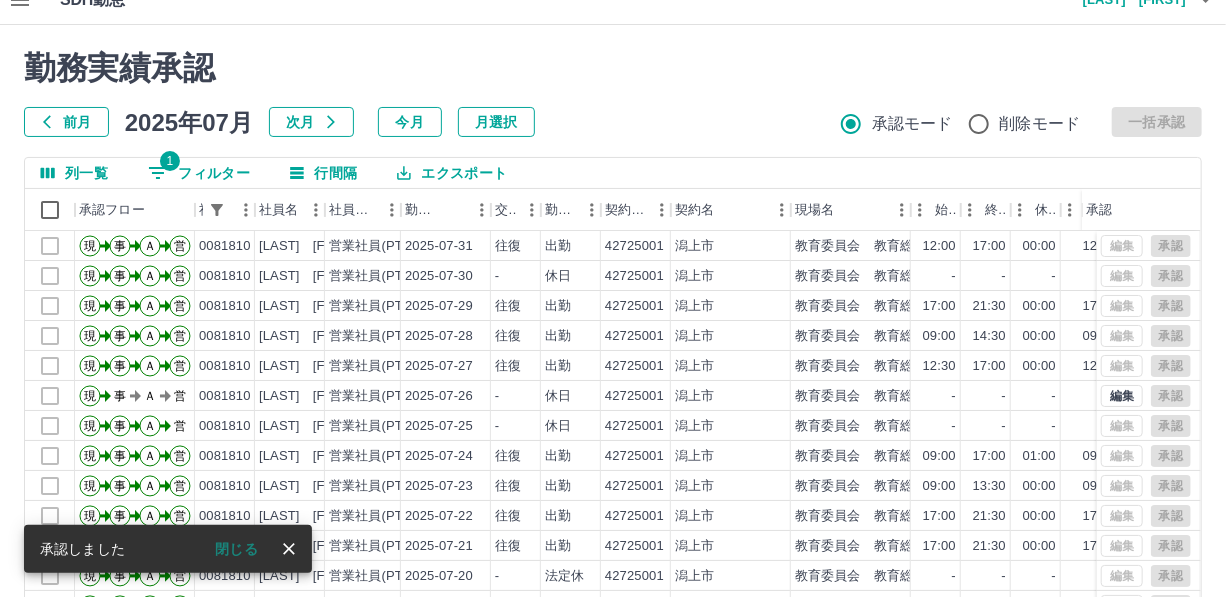 scroll, scrollTop: 0, scrollLeft: 0, axis: both 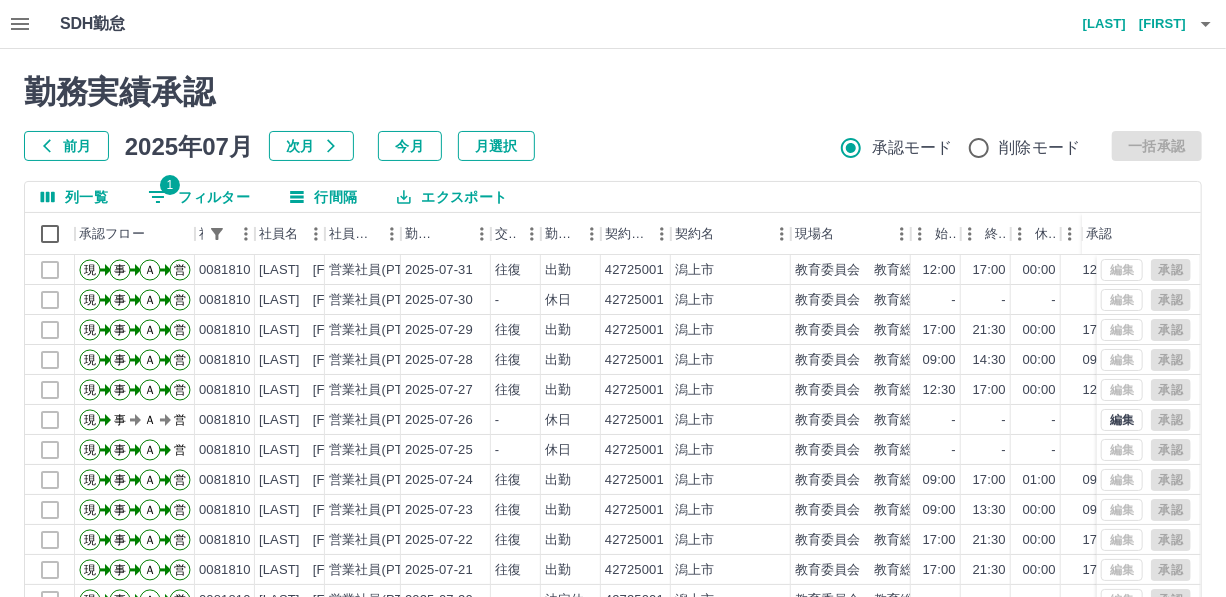 drag, startPoint x: 222, startPoint y: 193, endPoint x: 307, endPoint y: 213, distance: 87.32124 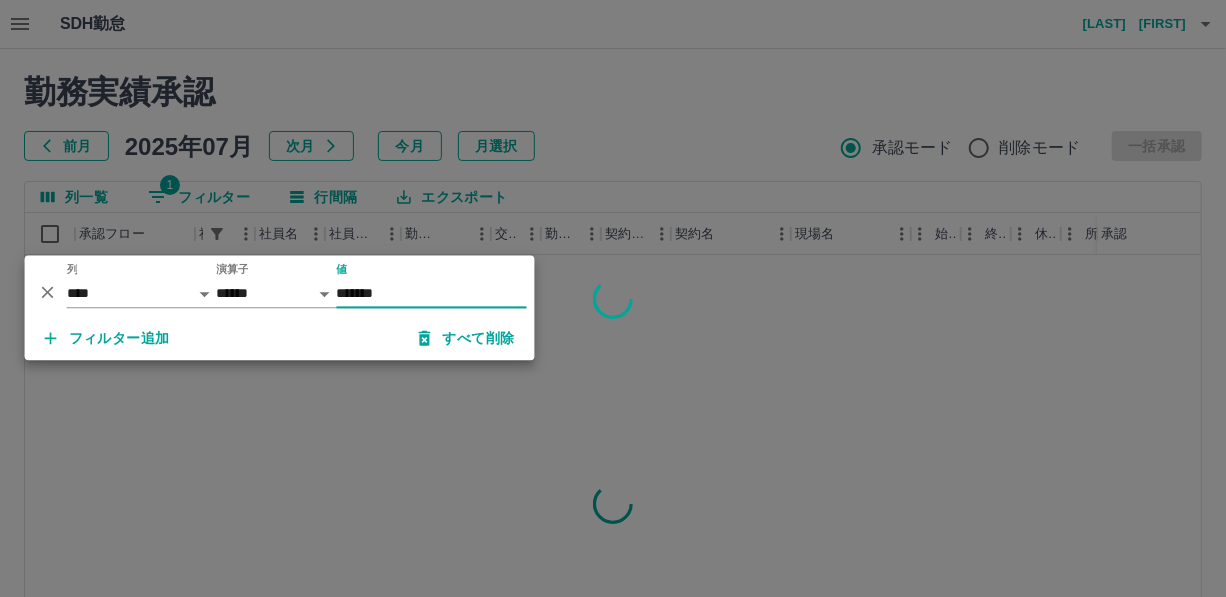 type on "*******" 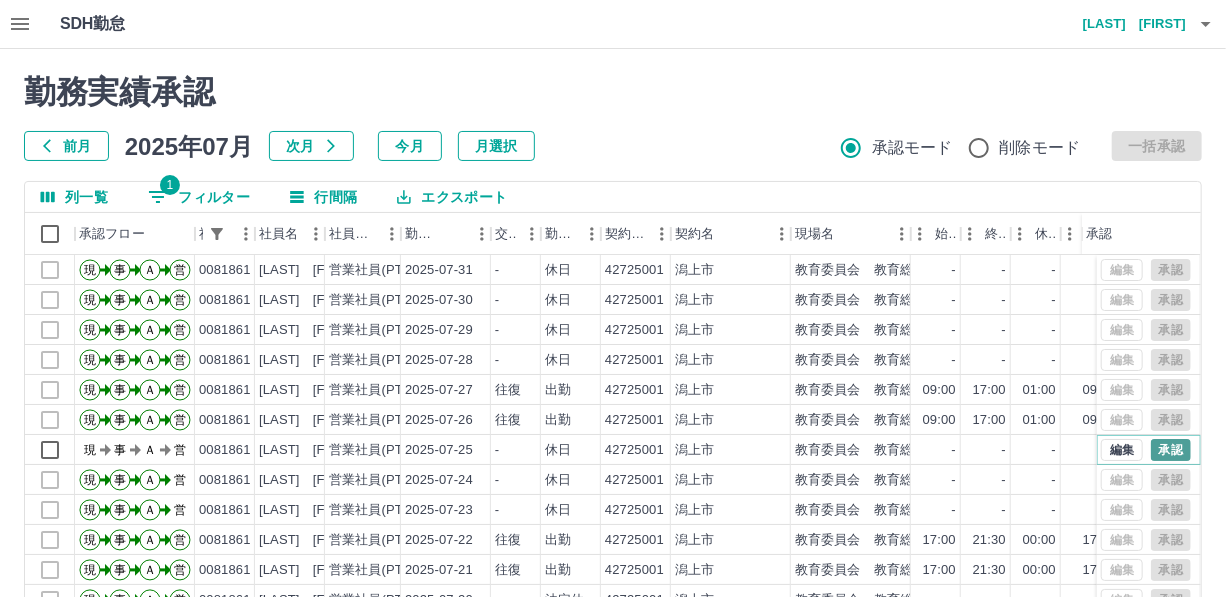 click on "承認" at bounding box center [1171, 450] 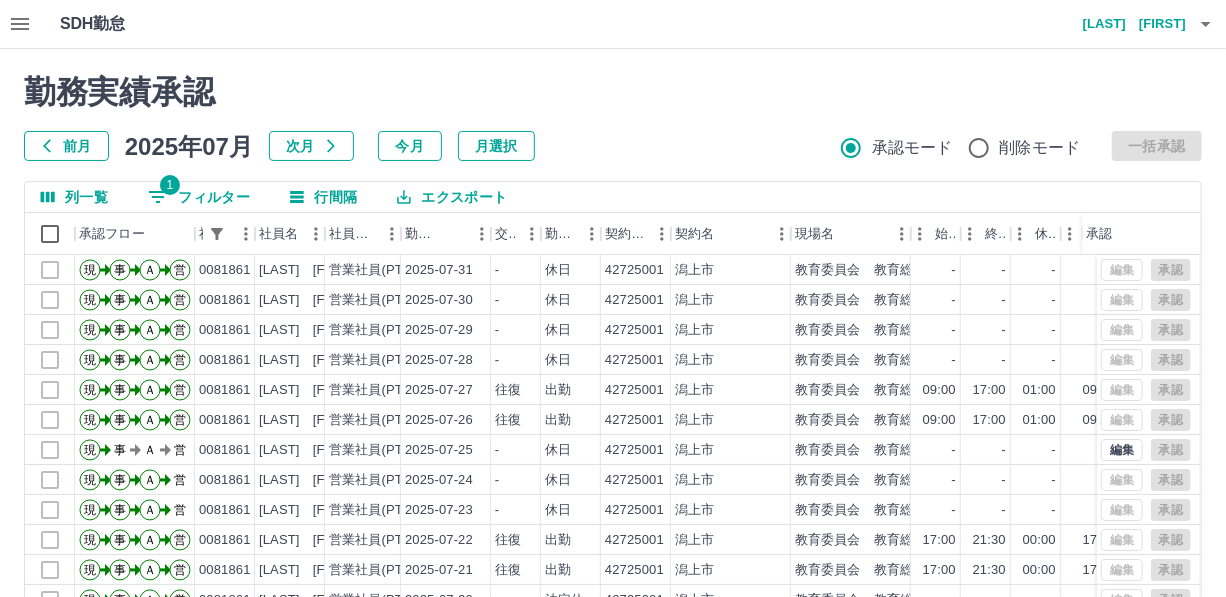 click on "1 フィルター" at bounding box center [199, 197] 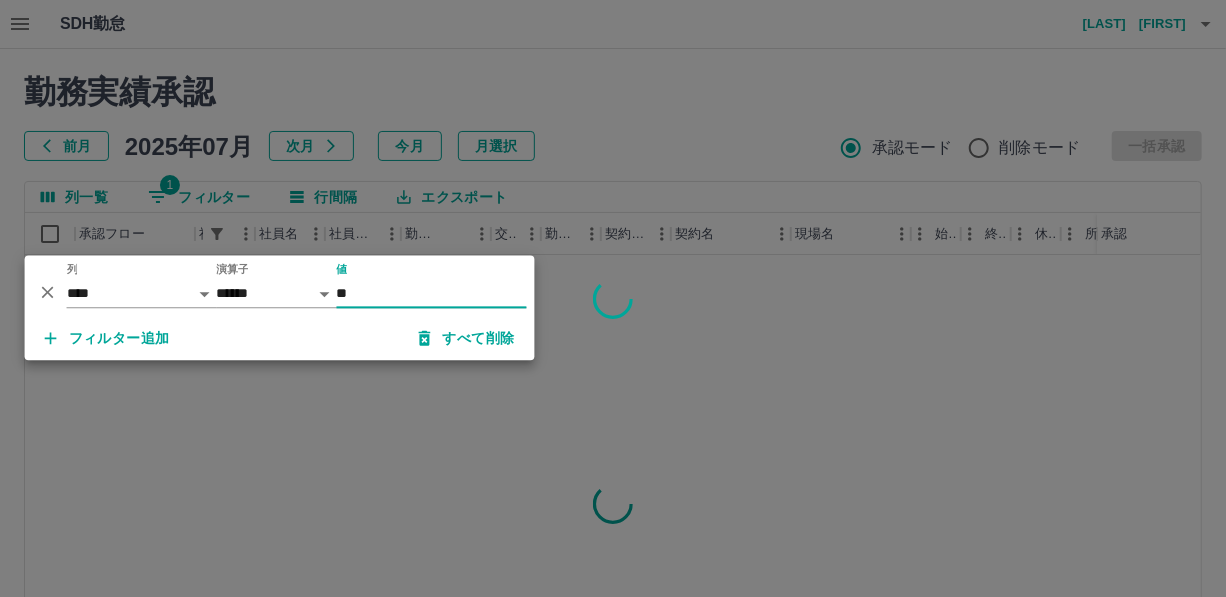 type on "*" 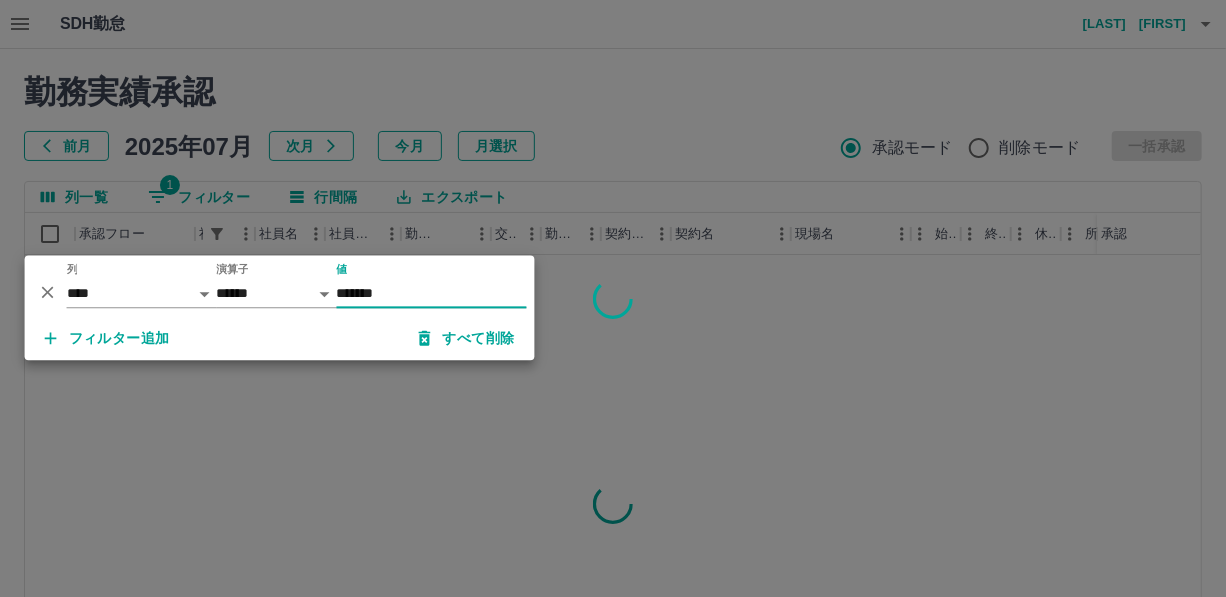 type on "*******" 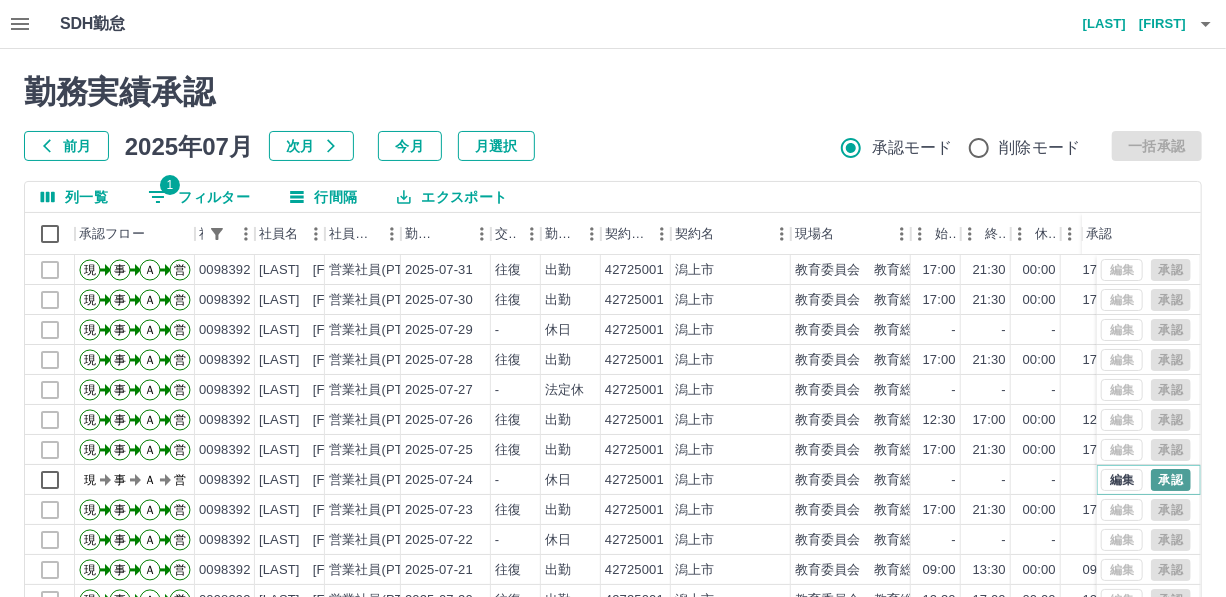 click on "承認" at bounding box center (1171, 480) 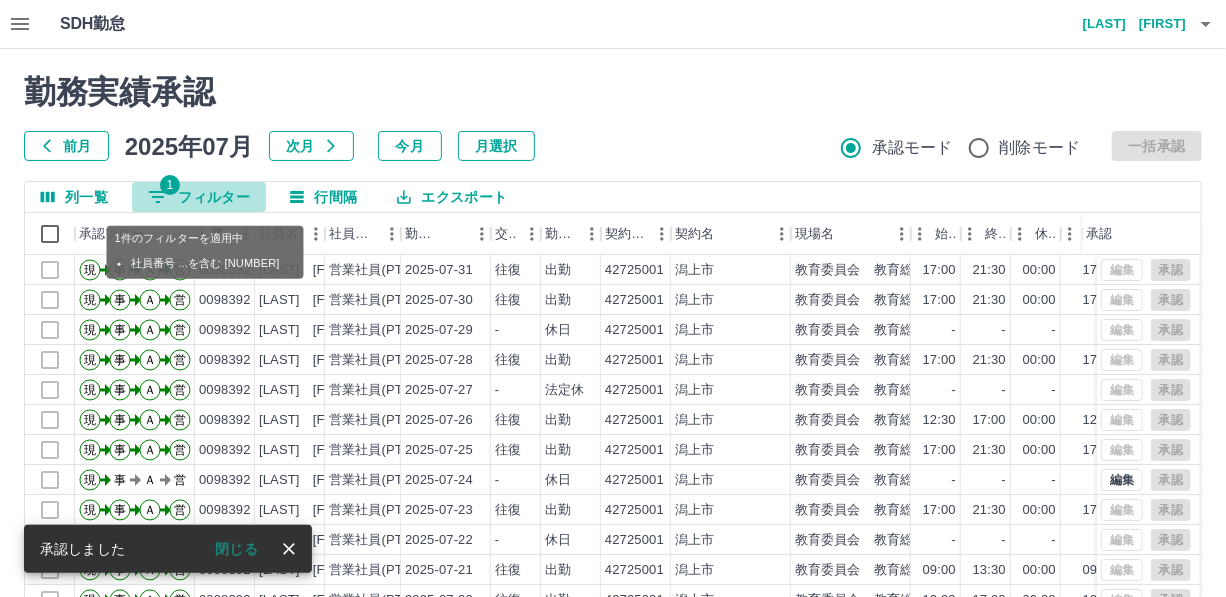 click on "1 フィルター" at bounding box center [199, 197] 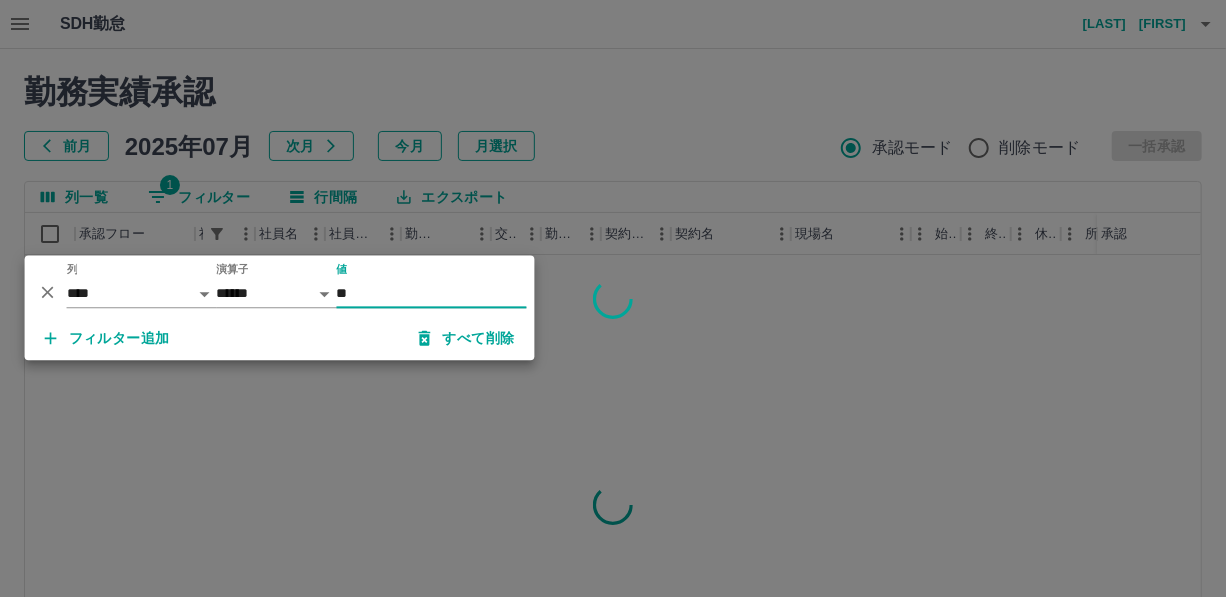 type on "*" 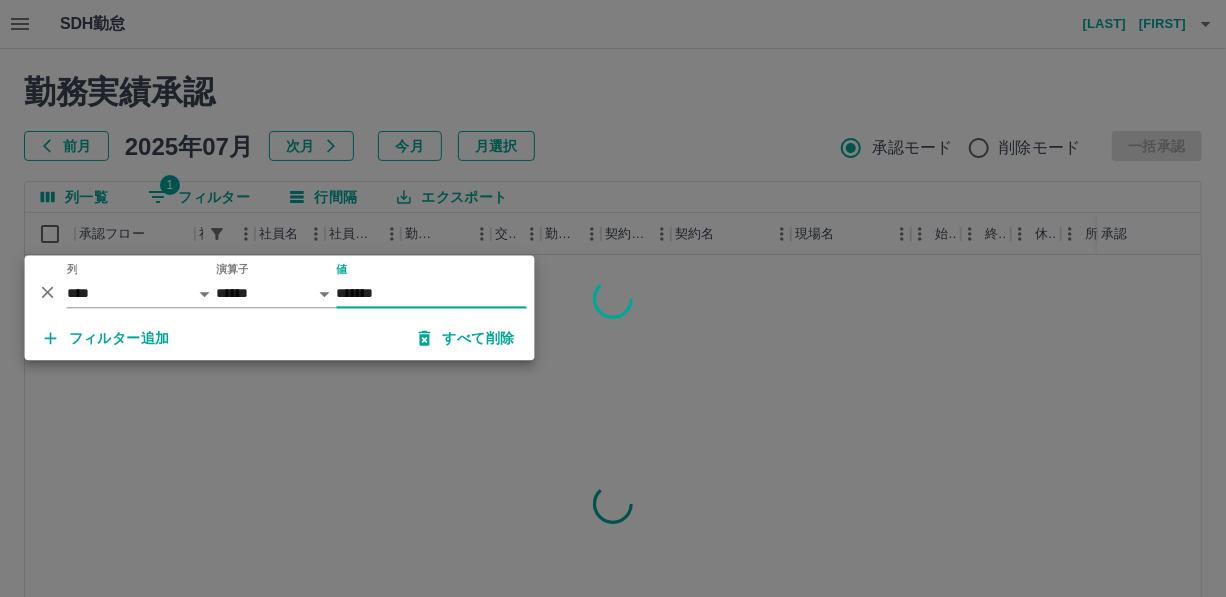 type on "*******" 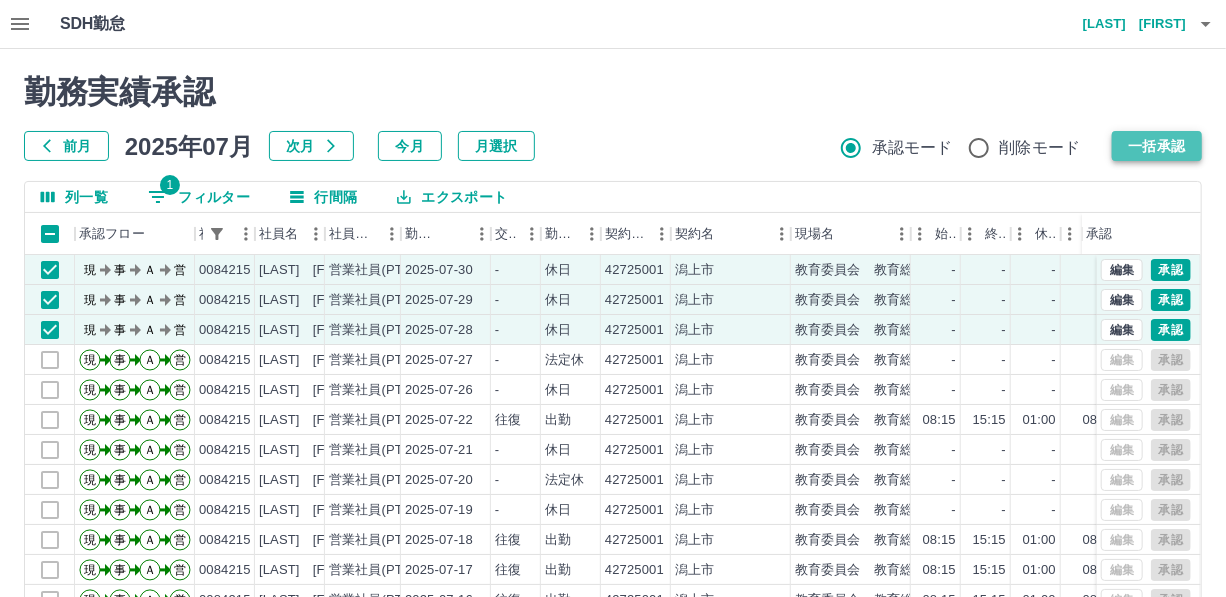 click on "一括承認" at bounding box center (1157, 146) 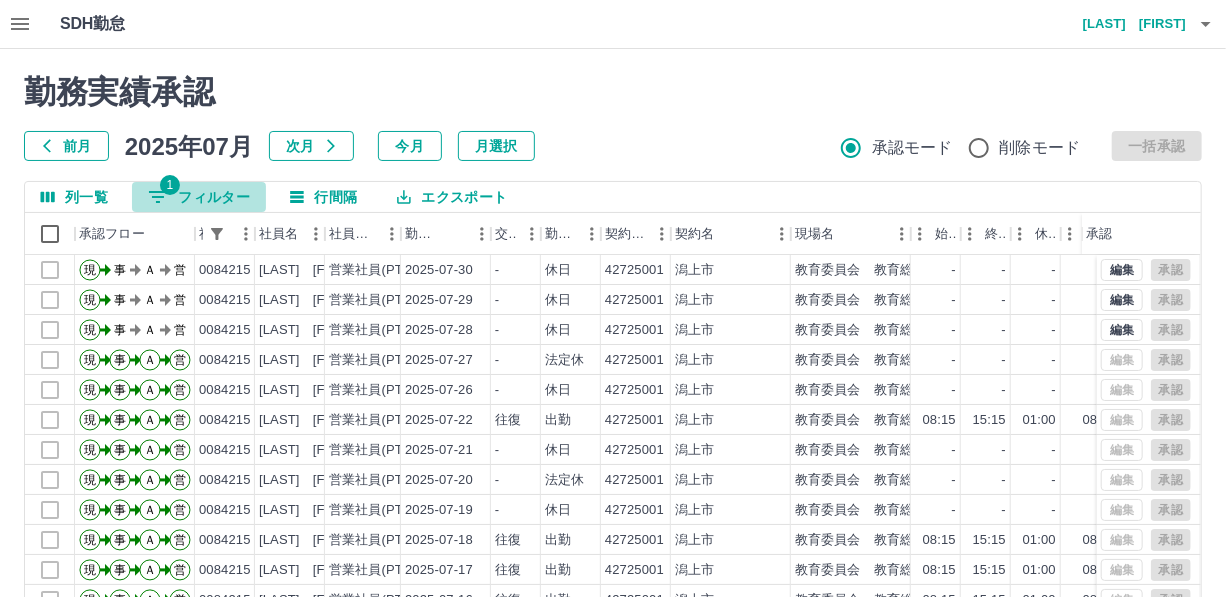 click on "1 フィルター" at bounding box center (199, 197) 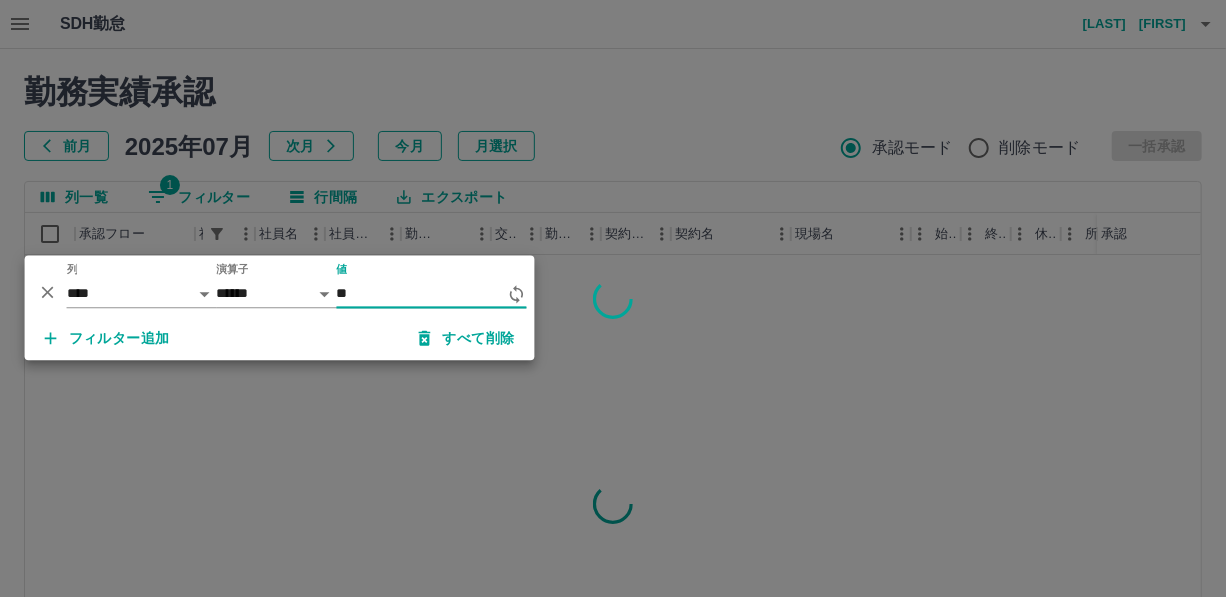 type on "*" 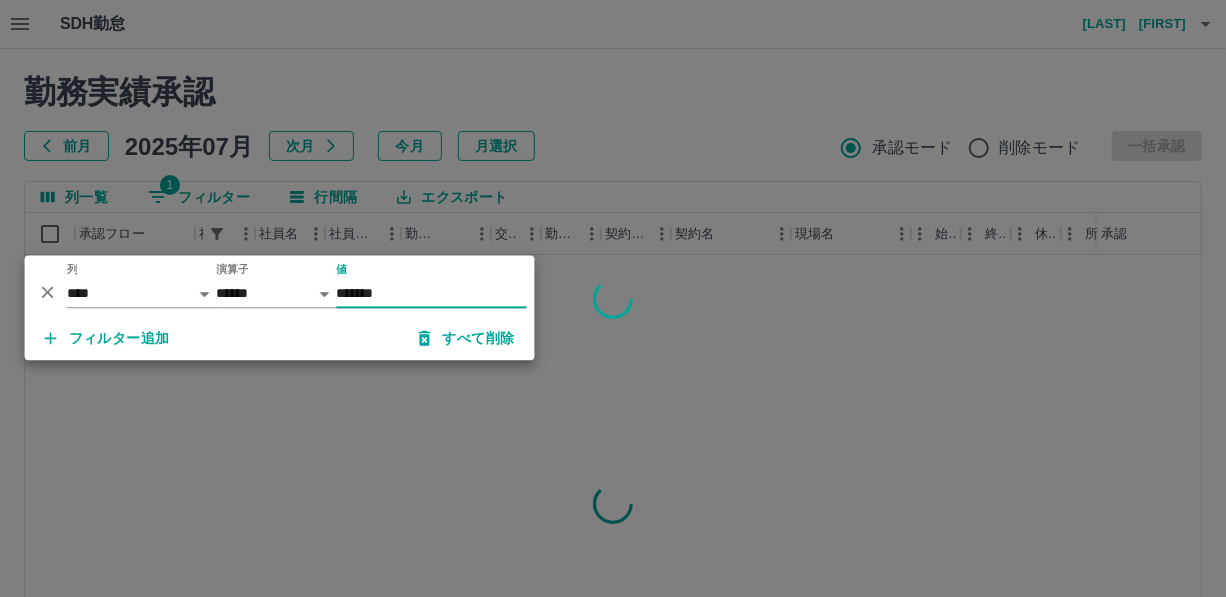 type on "*******" 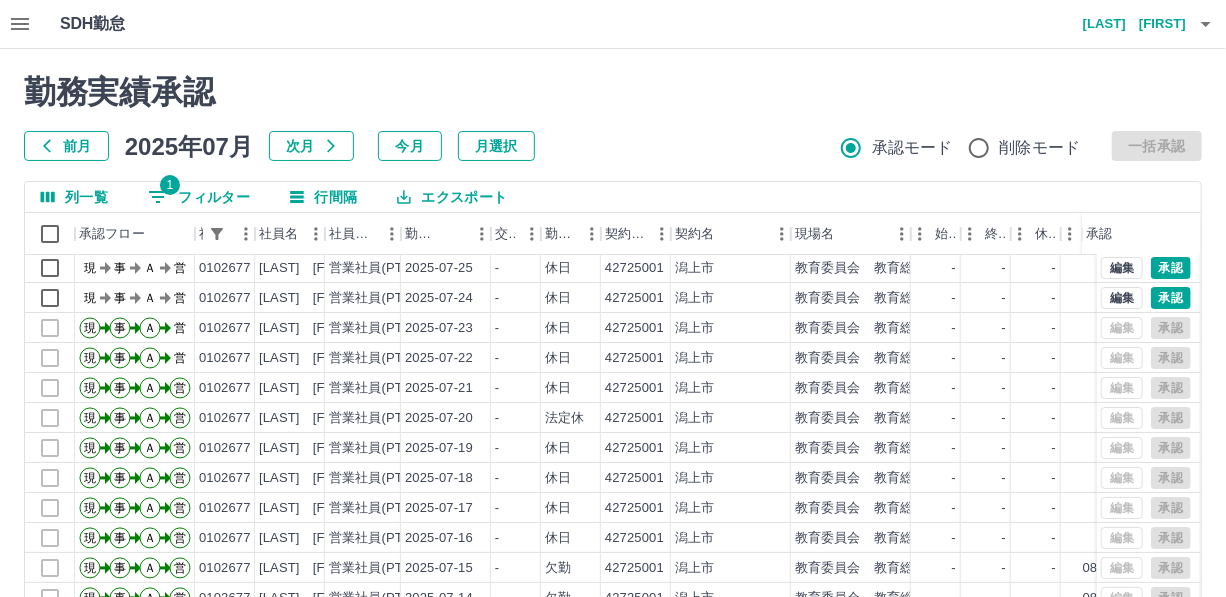 scroll, scrollTop: 0, scrollLeft: 0, axis: both 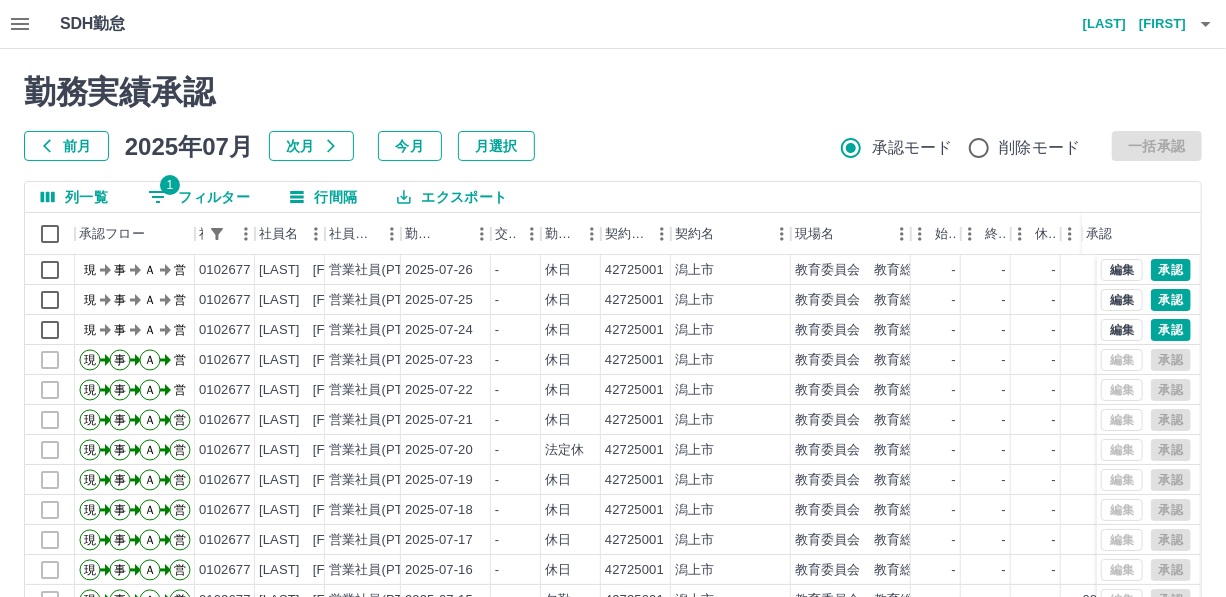 click on "前月" at bounding box center (66, 146) 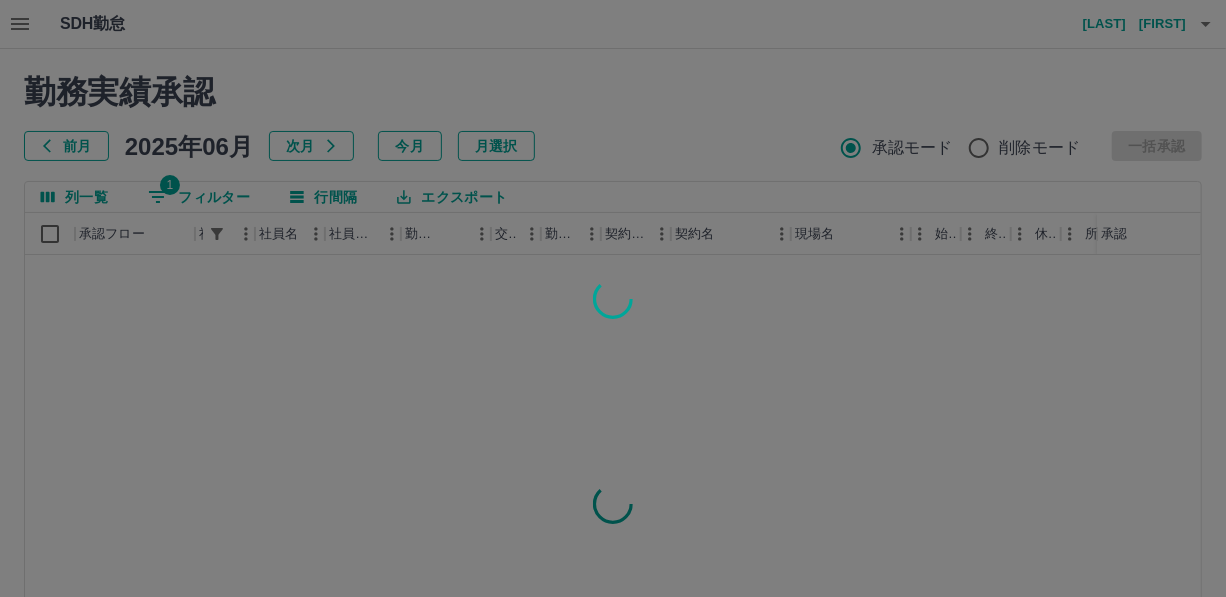 click at bounding box center (613, 298) 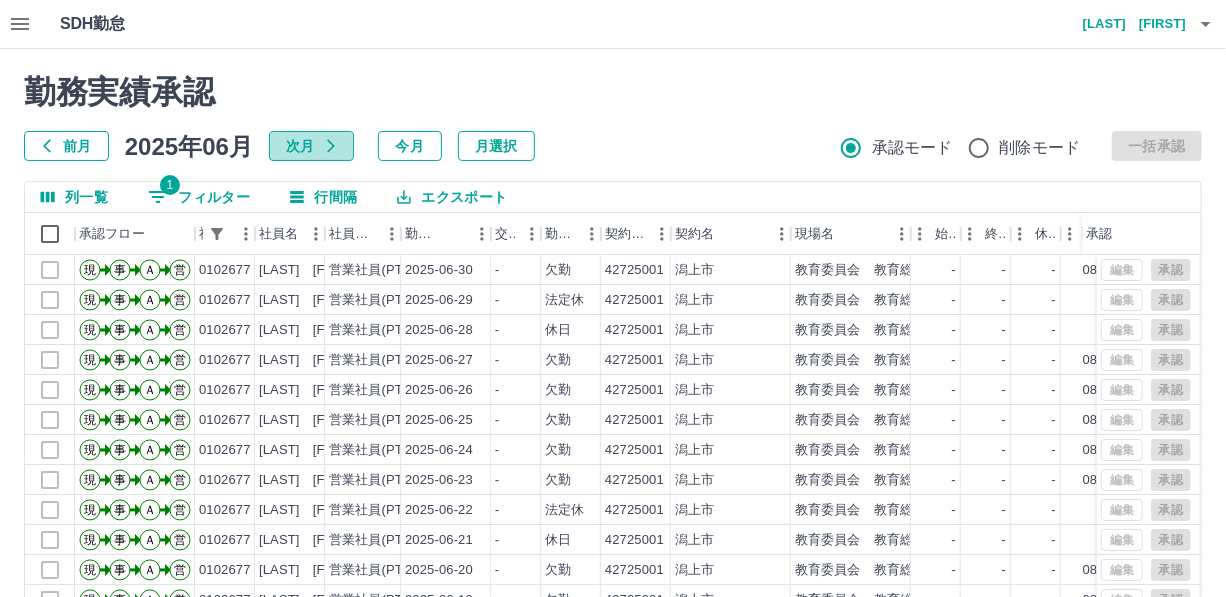 click on "次月" at bounding box center (311, 146) 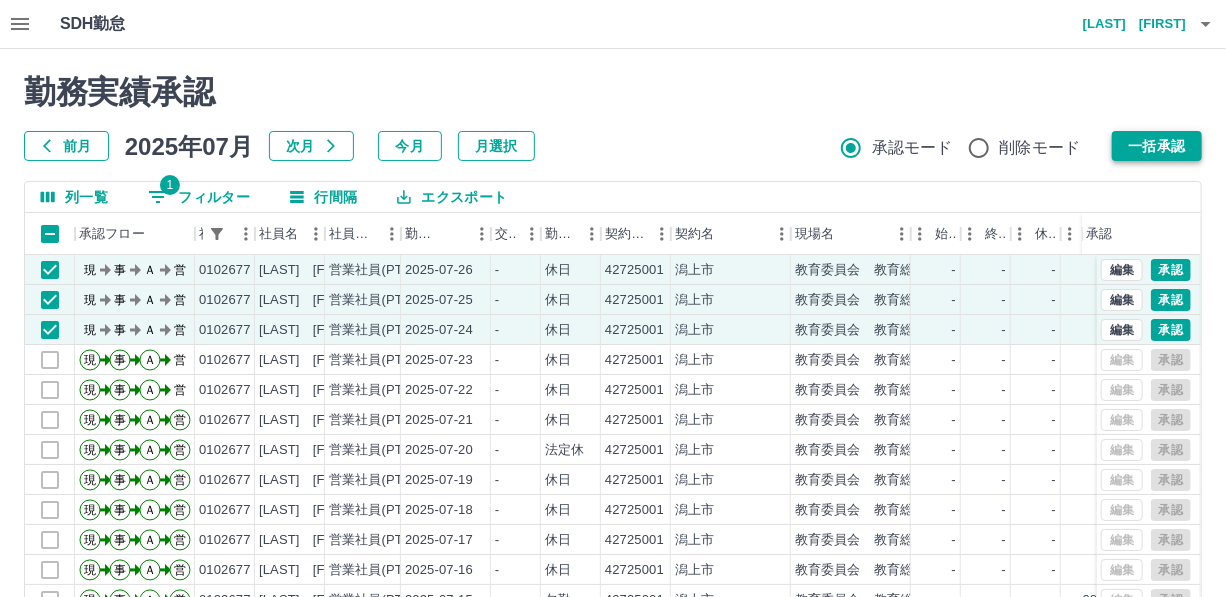 click on "一括承認" at bounding box center (1157, 146) 